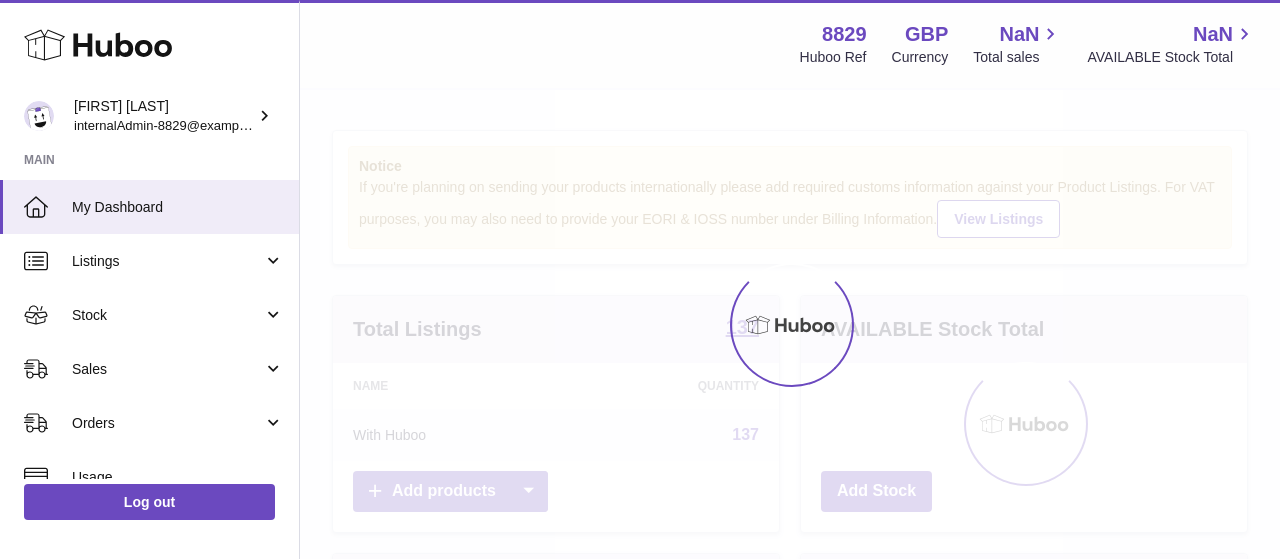 scroll, scrollTop: 0, scrollLeft: 0, axis: both 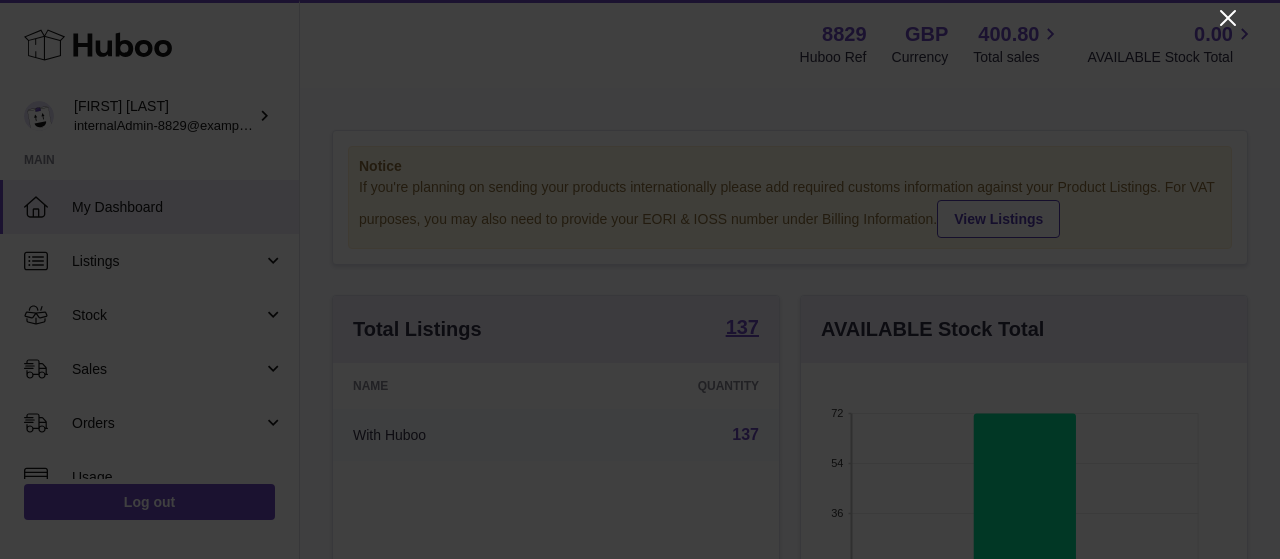 click 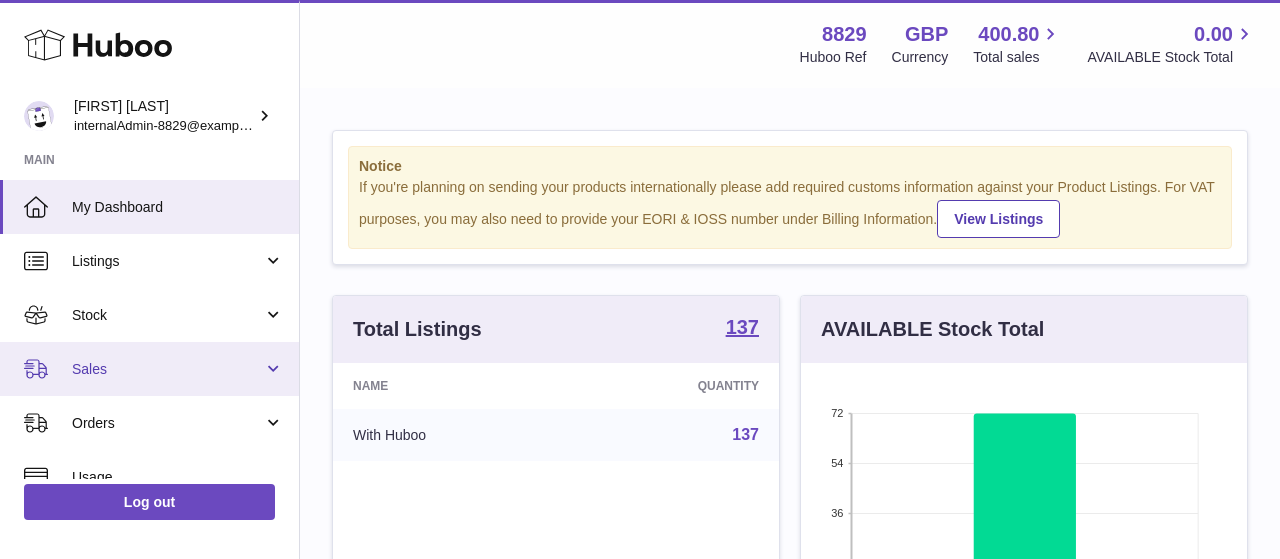 click on "Sales" at bounding box center [149, 369] 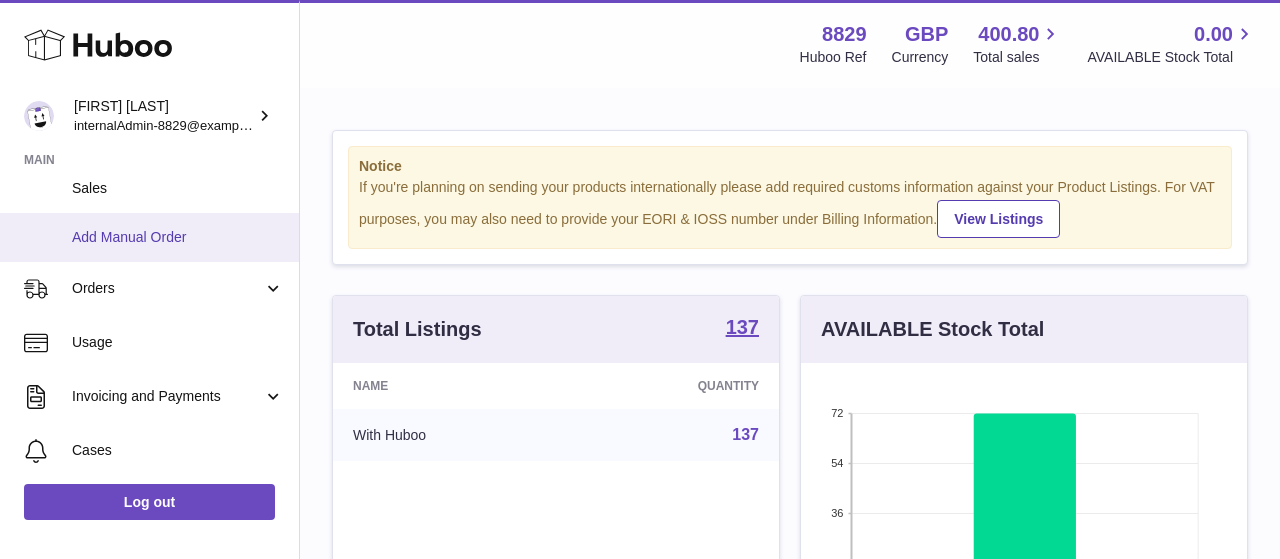 scroll, scrollTop: 116, scrollLeft: 0, axis: vertical 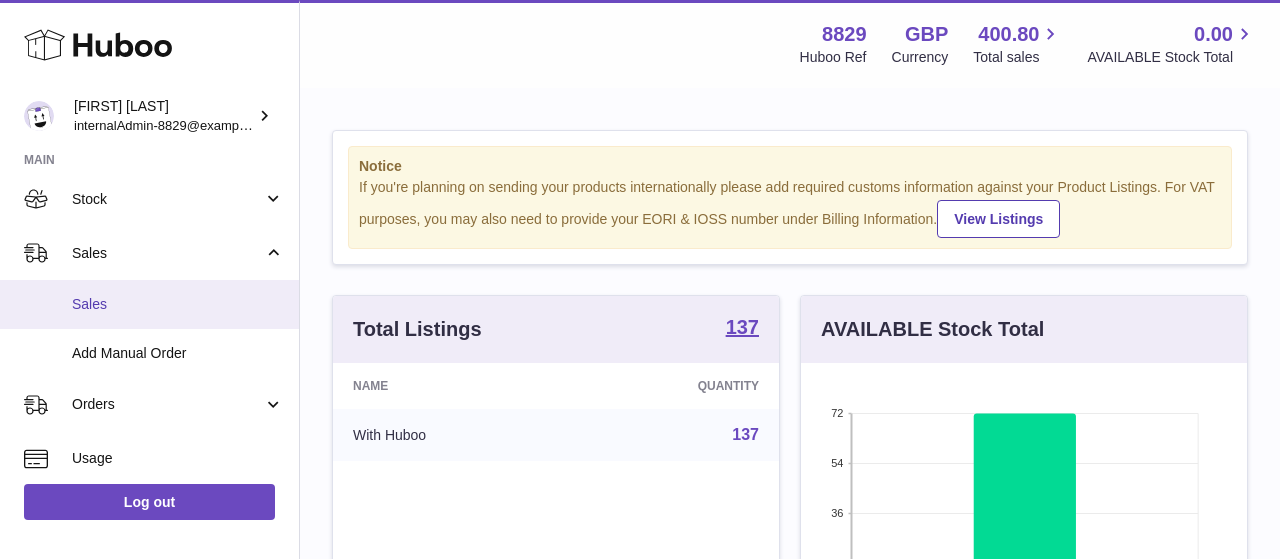 click on "Sales" at bounding box center (178, 304) 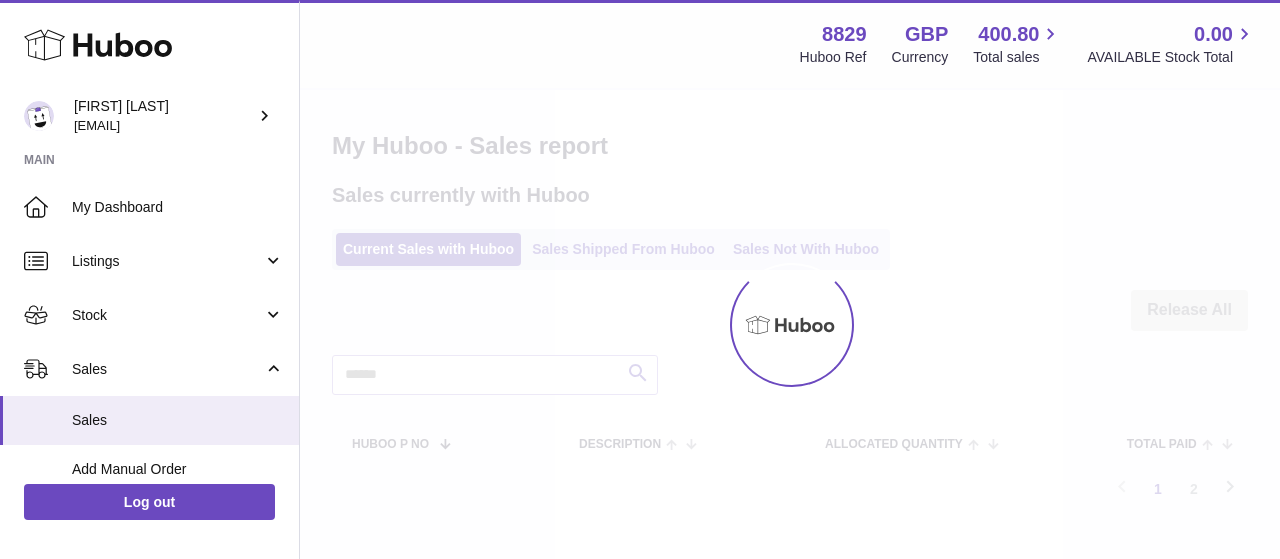 scroll, scrollTop: 0, scrollLeft: 0, axis: both 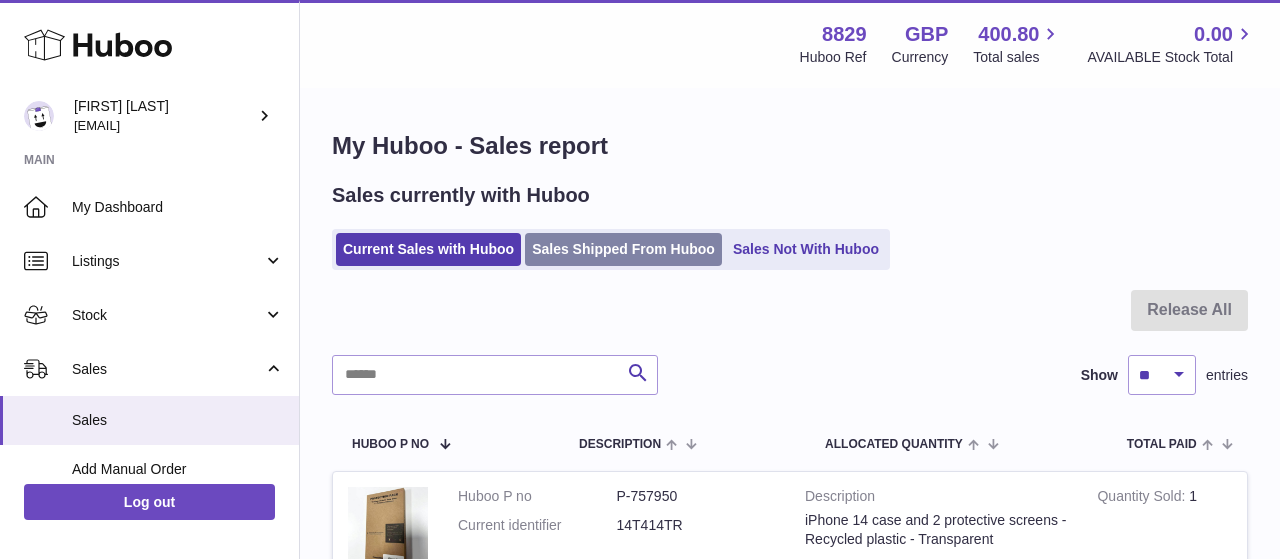 click on "Sales Shipped From Huboo" at bounding box center (623, 249) 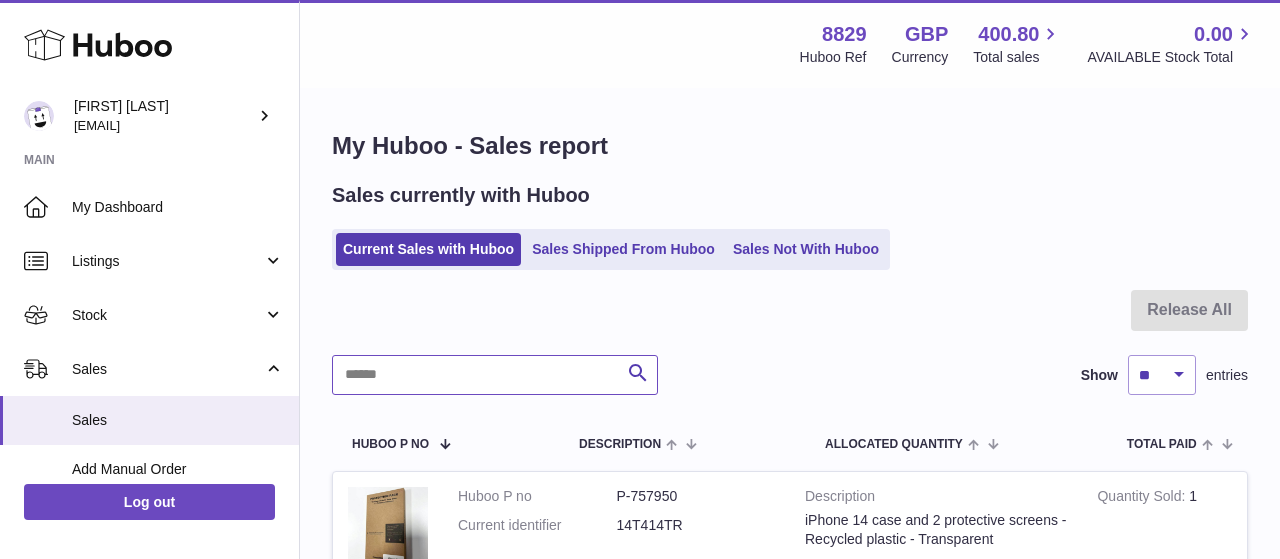 click at bounding box center [495, 375] 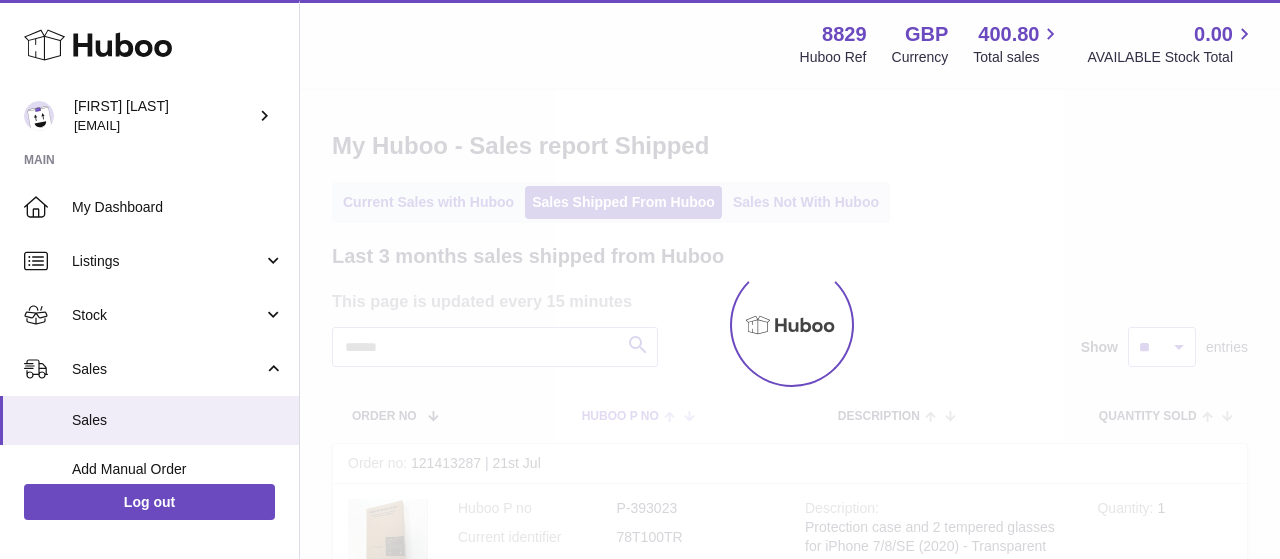 scroll, scrollTop: 0, scrollLeft: 0, axis: both 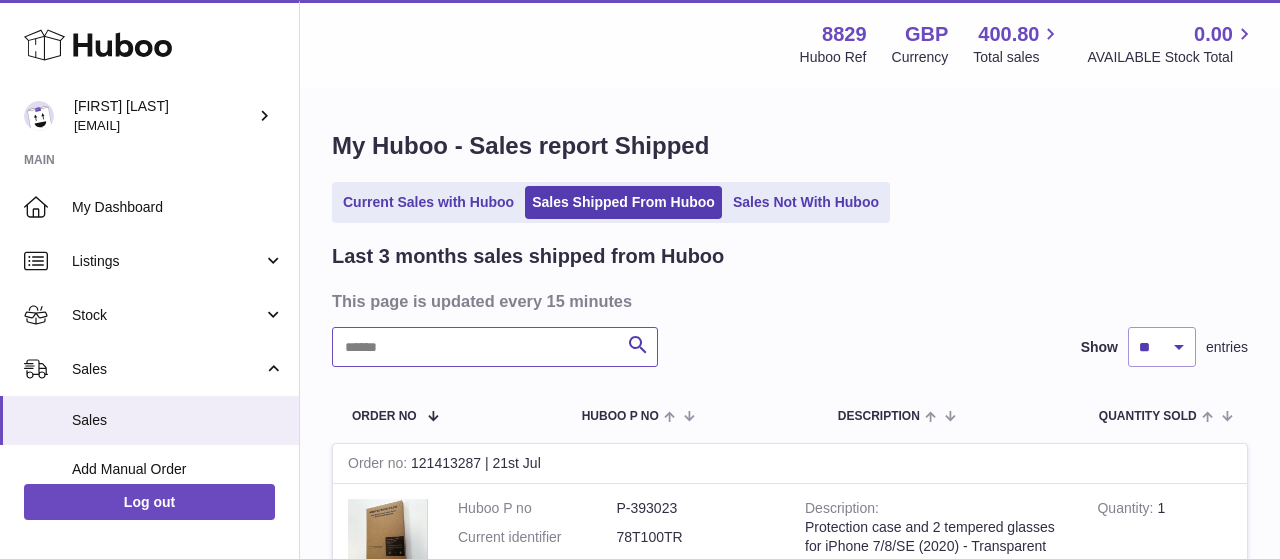 click at bounding box center [495, 347] 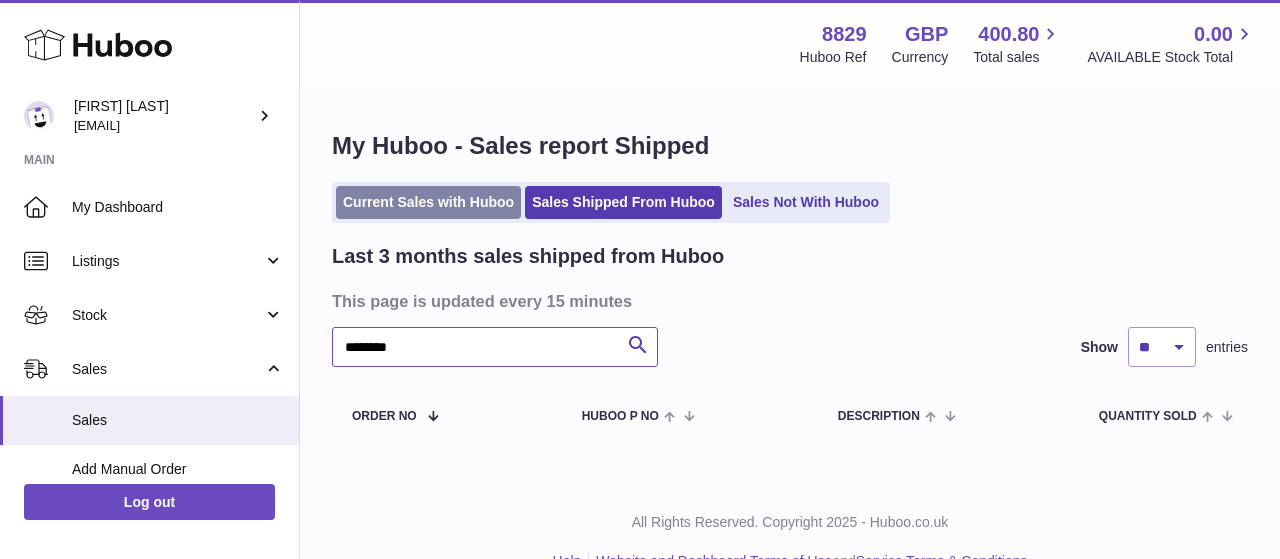 type on "********" 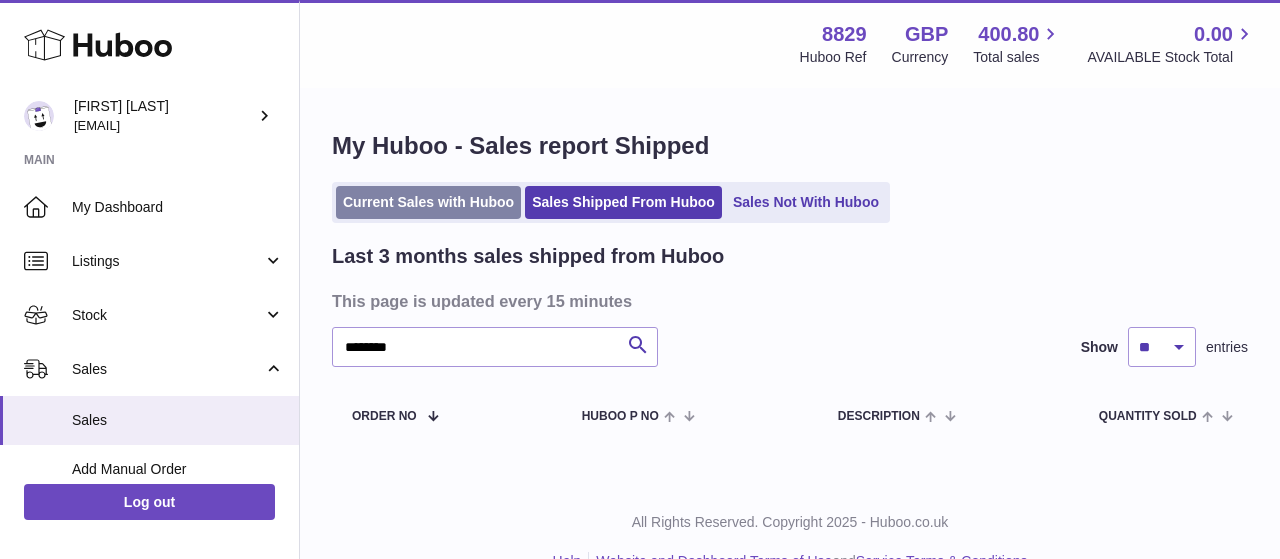 click on "Current Sales with Huboo" at bounding box center [428, 202] 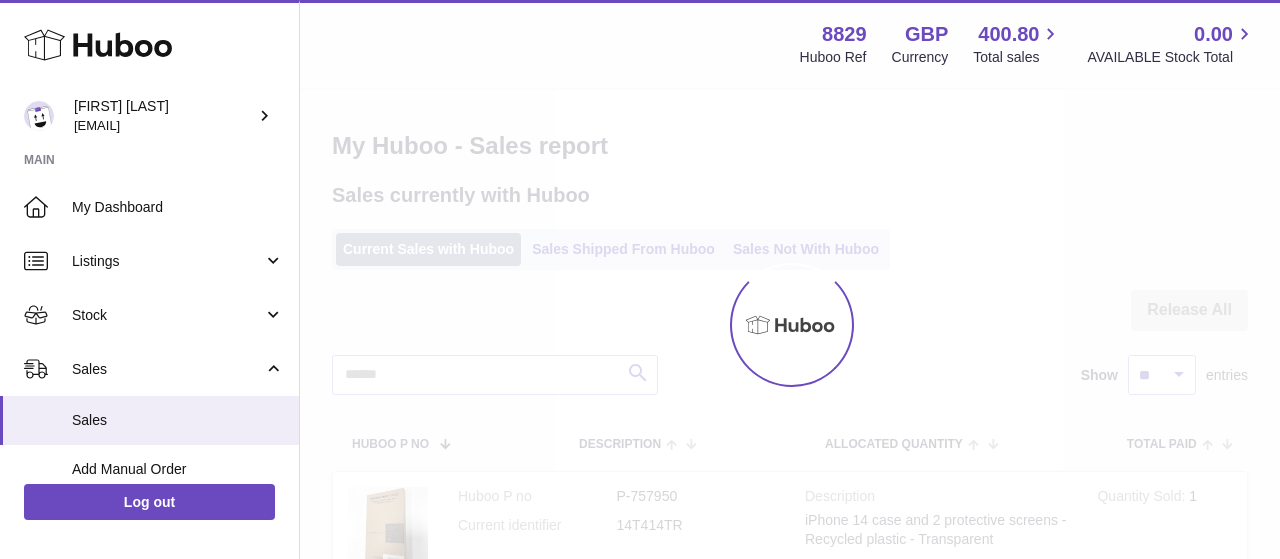 scroll, scrollTop: 0, scrollLeft: 0, axis: both 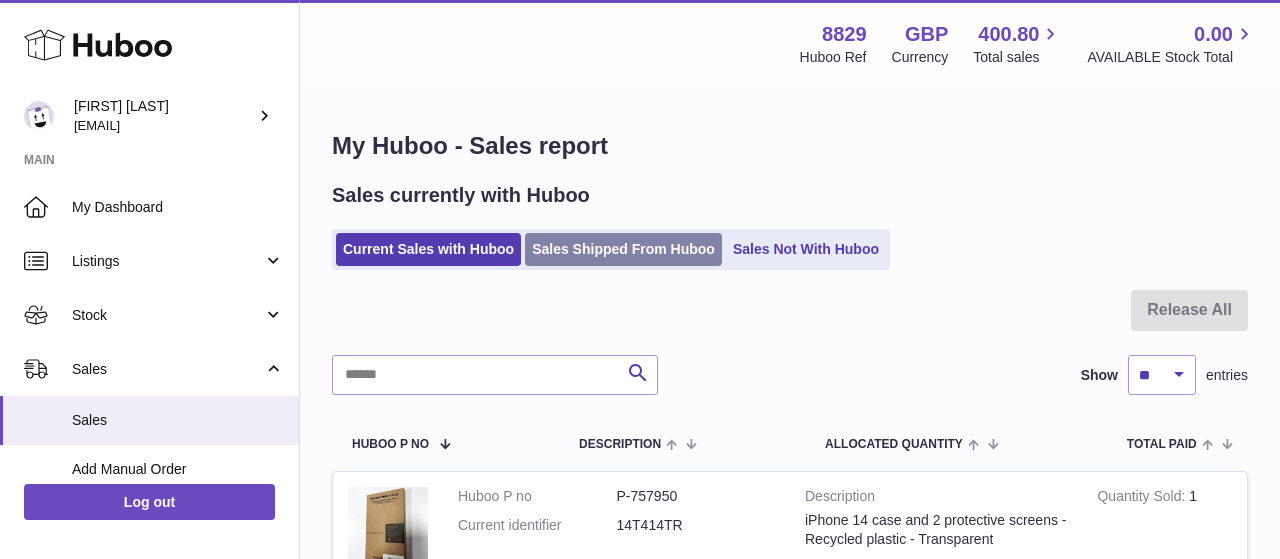 click on "Sales Shipped From Huboo" at bounding box center (623, 249) 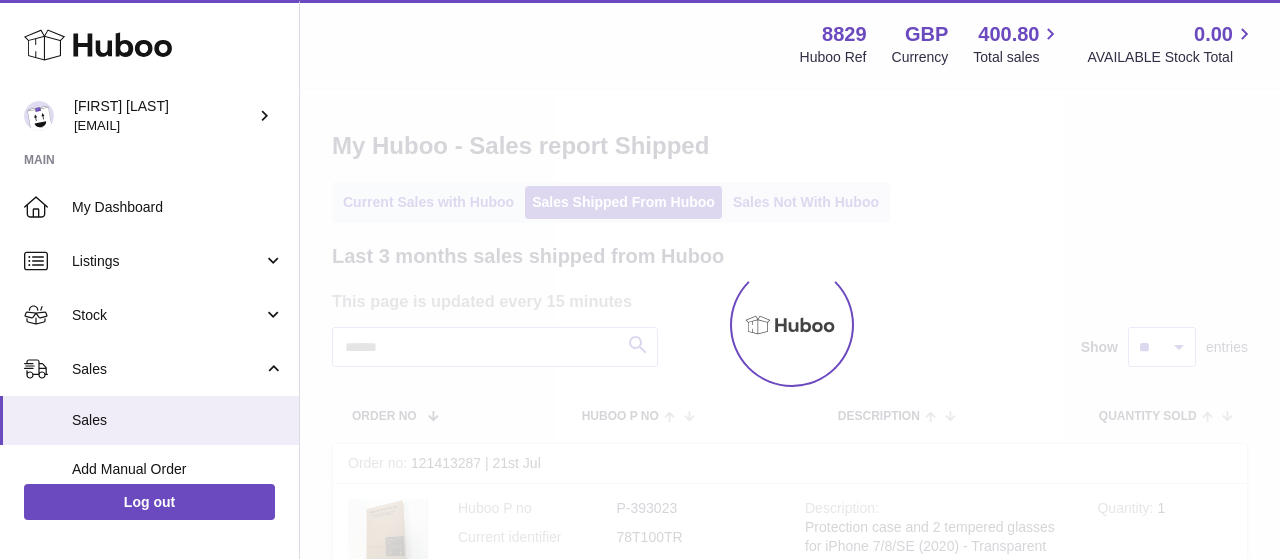 scroll, scrollTop: 0, scrollLeft: 0, axis: both 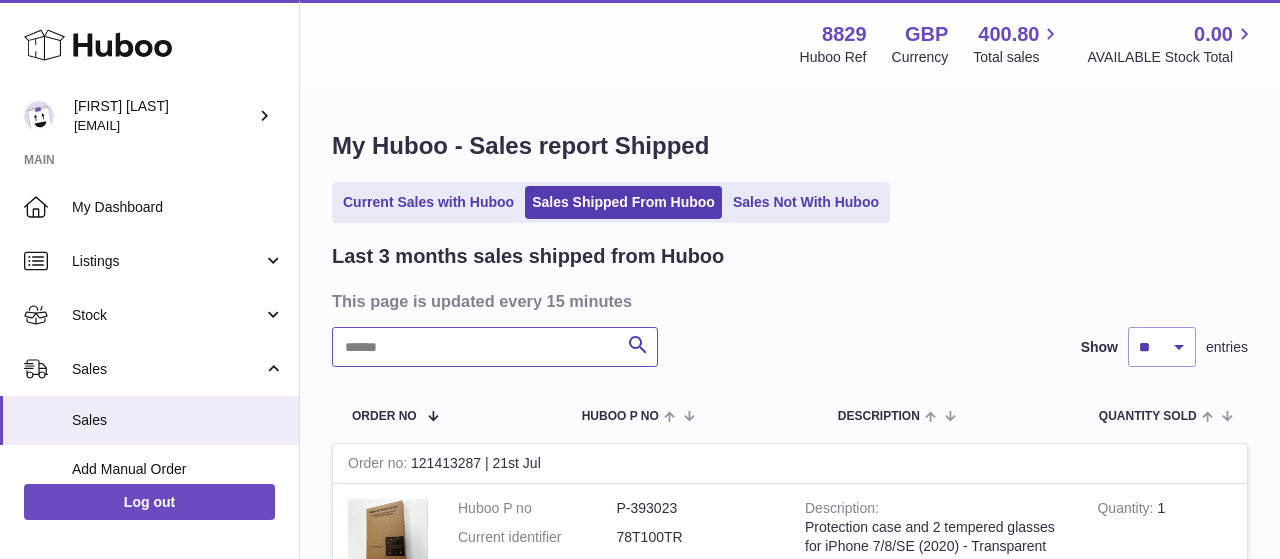 click at bounding box center [495, 347] 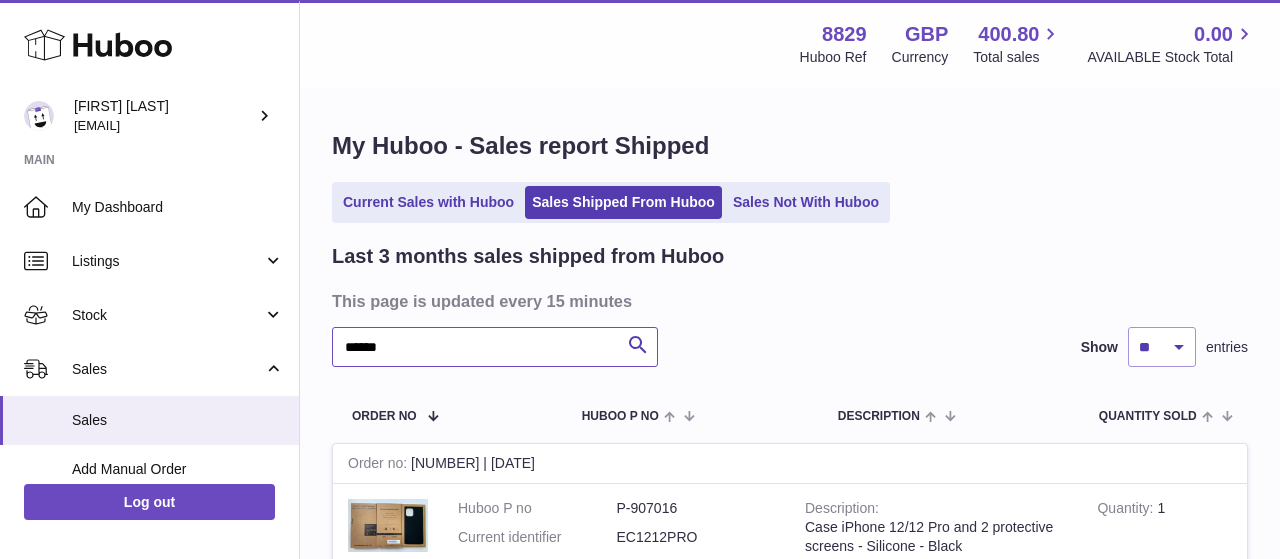 scroll, scrollTop: 208, scrollLeft: 0, axis: vertical 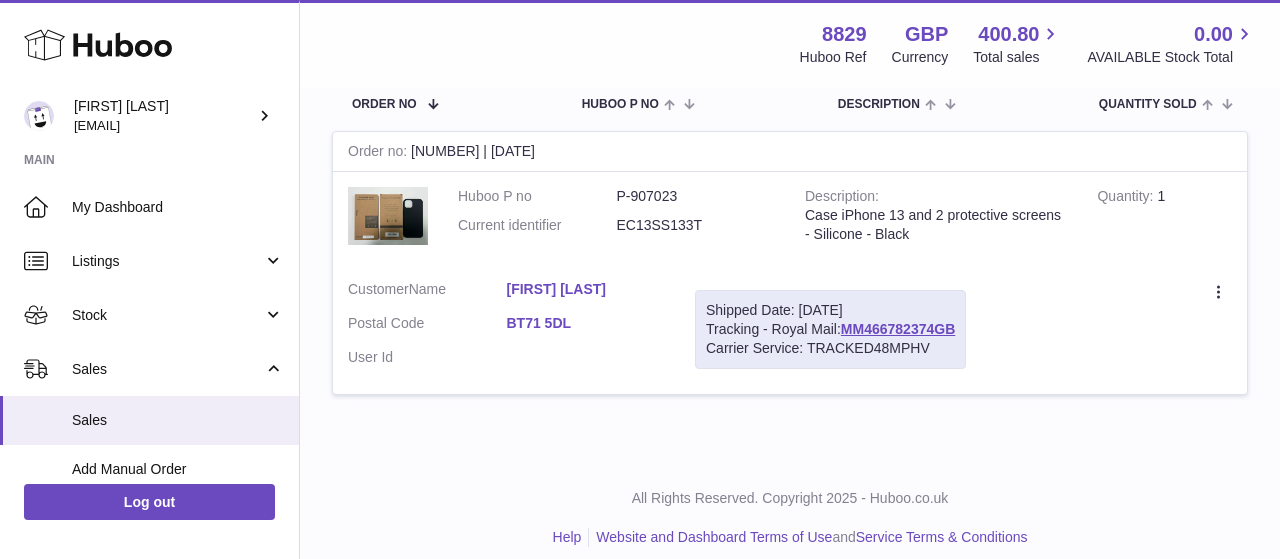 click on "Description
Case iPhone 13 and 2 protective screens - Silicone - Black" at bounding box center [936, 218] 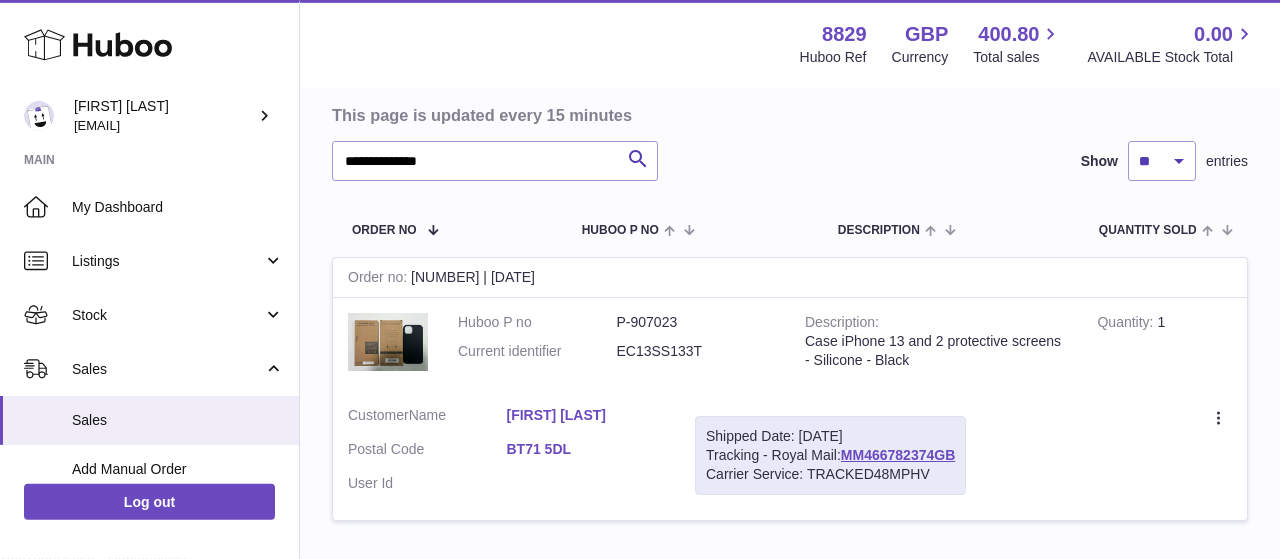 scroll, scrollTop: 104, scrollLeft: 0, axis: vertical 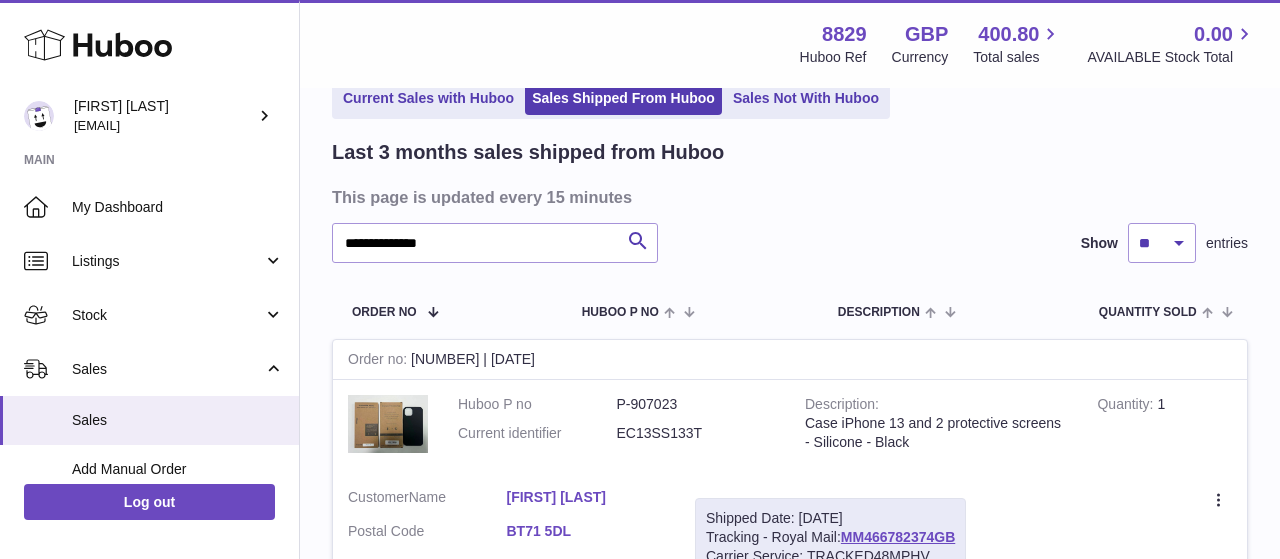 click on "116931723 | 16th May
Huboo P no   P-907023   Current identifier   EC13SS133T         Description
Case iPhone 13 and 2 protective screens - Silicone - Black
Quantity
1
Customer  Name   [FIRST] [LAST]   Postal Code   [POSTAL CODE]   User Id
Shipped Date: 17th May 2025
Tracking - Royal Mail:
MM466782374GB
Carrier Service: TRACKED48MPHV
Create a ticket
Duplicate Order" at bounding box center [790, 383] 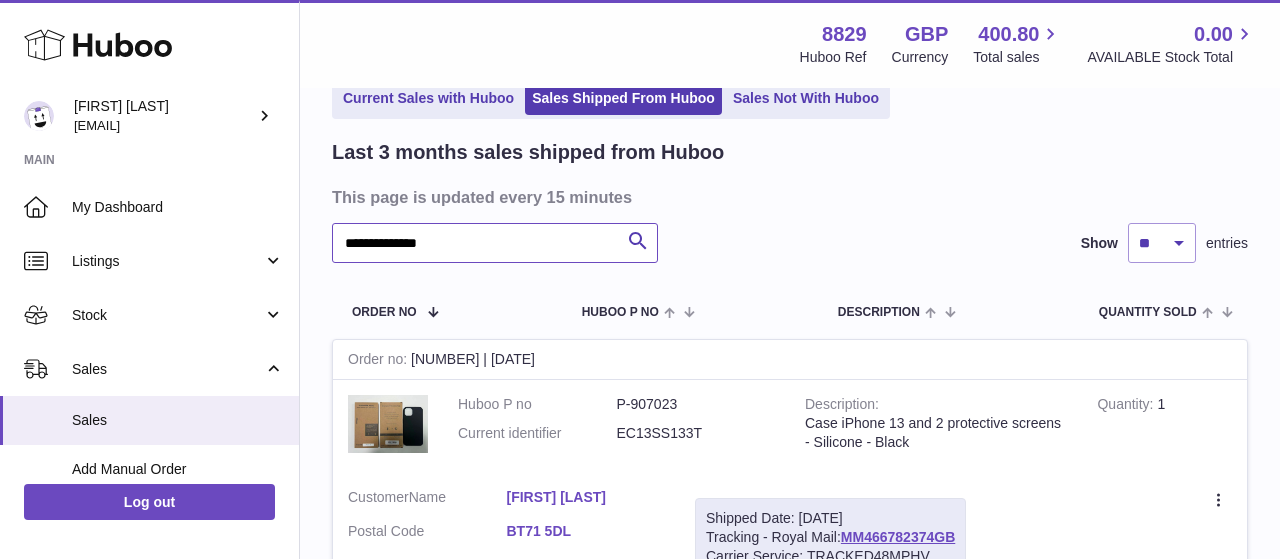 click on "**********" at bounding box center [495, 243] 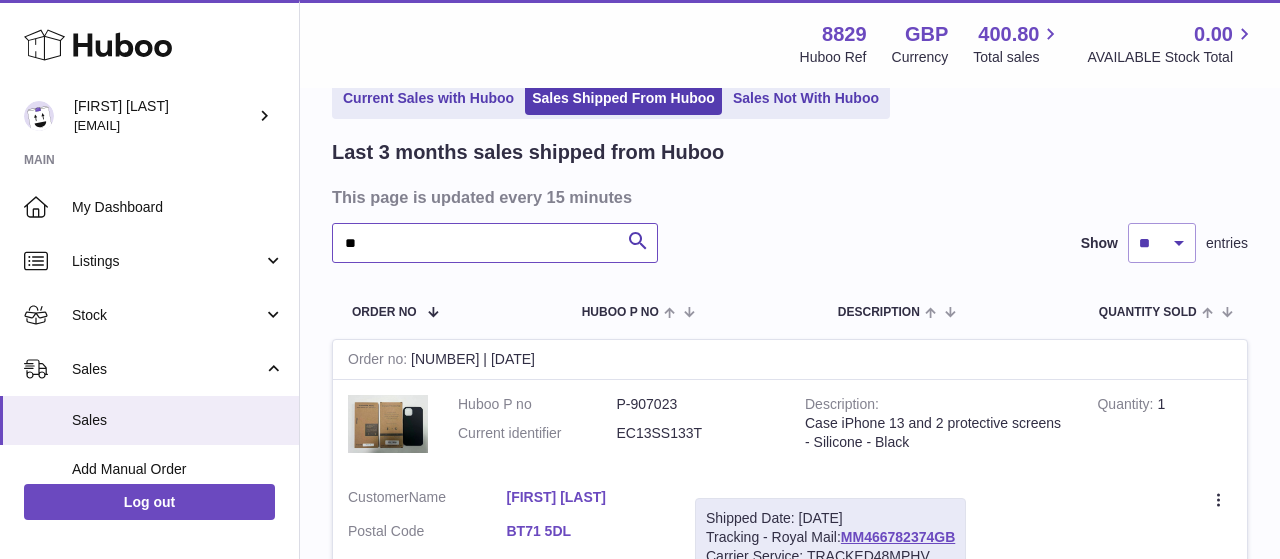 type on "*" 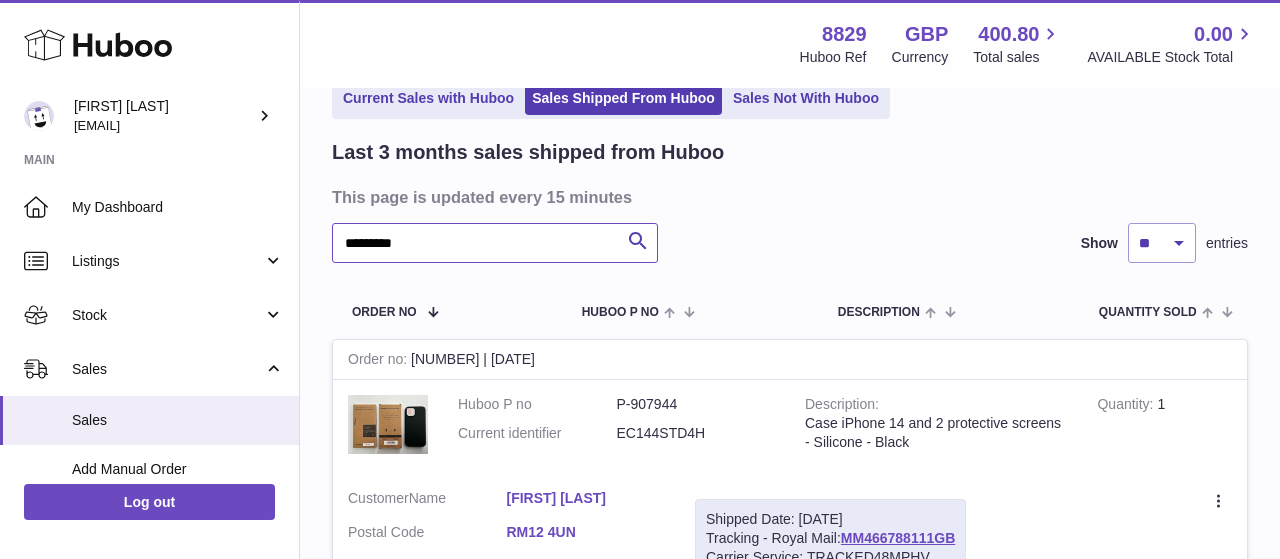 type on "*********" 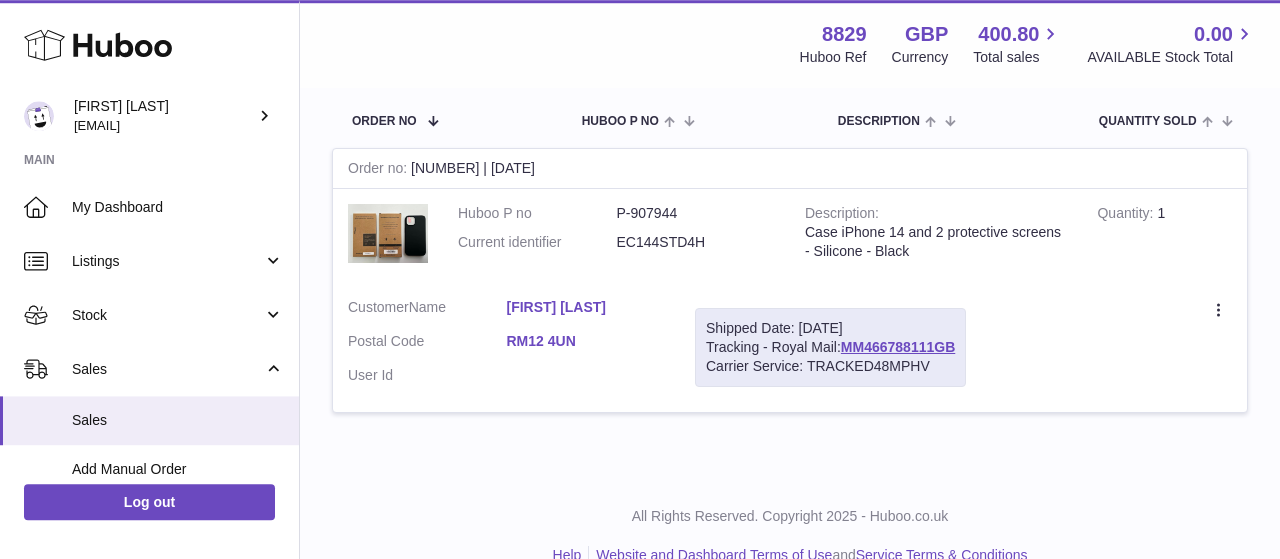 scroll, scrollTop: 328, scrollLeft: 0, axis: vertical 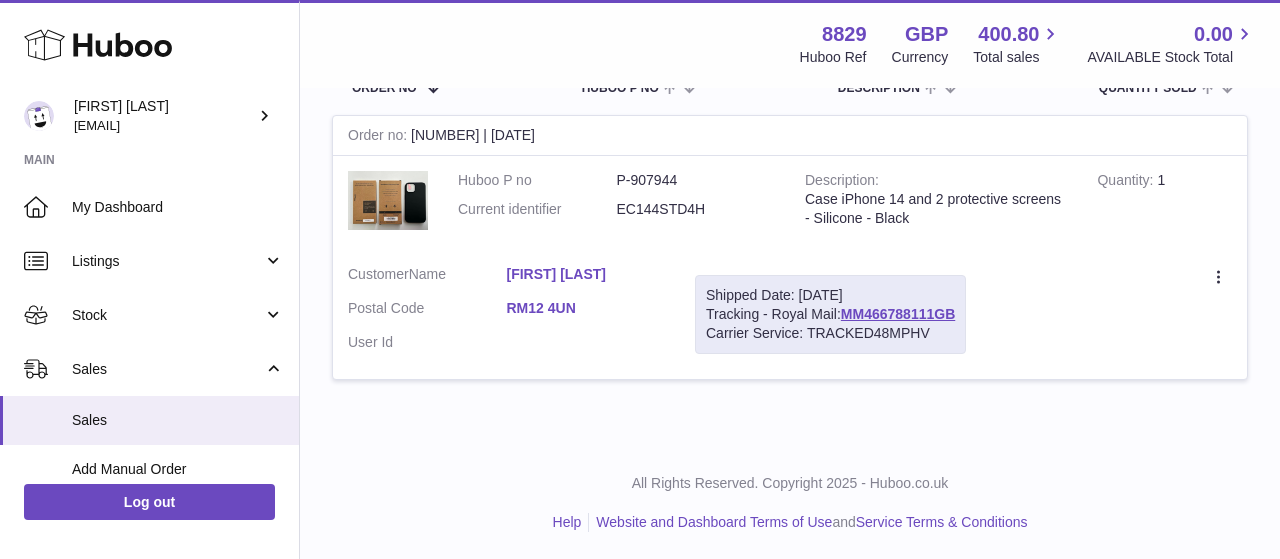 click on "P-907944" at bounding box center (696, 180) 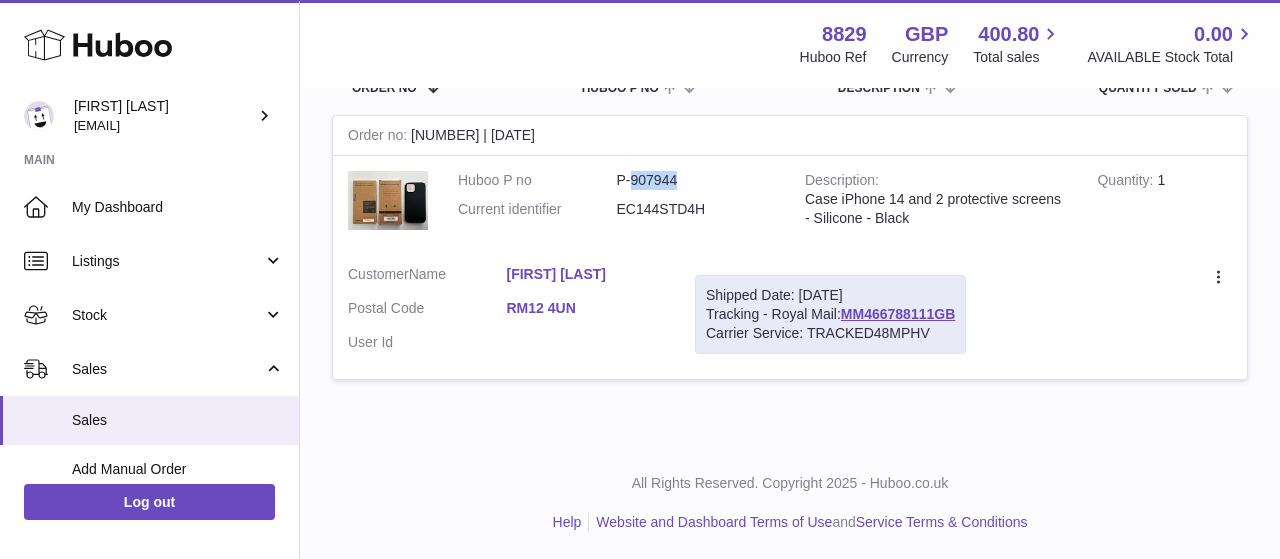 click on "P-907944" at bounding box center (696, 180) 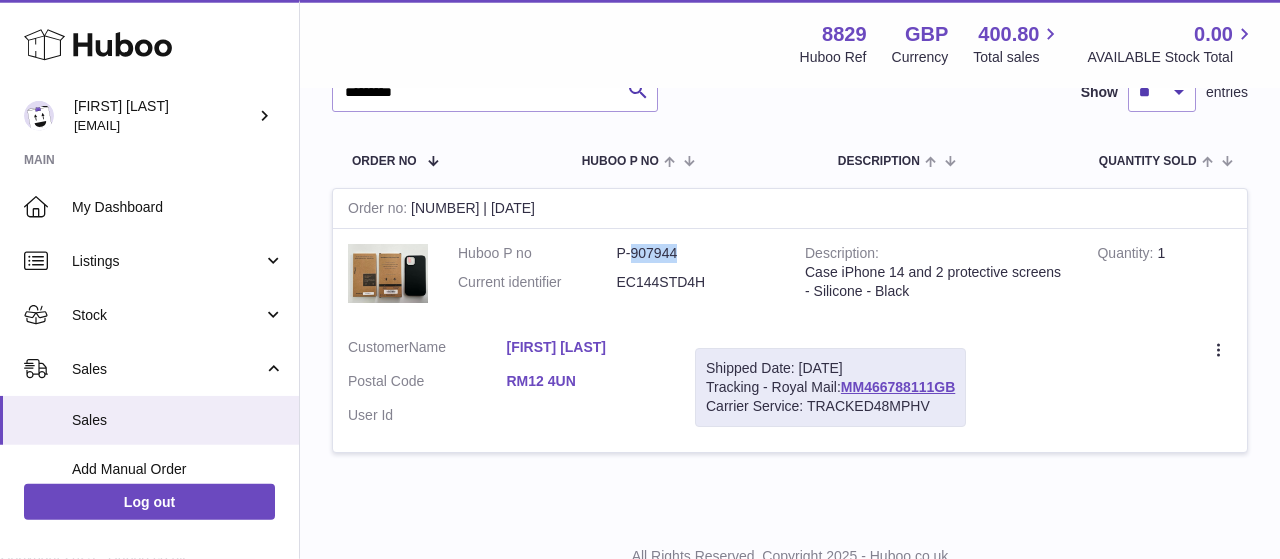 scroll, scrollTop: 224, scrollLeft: 0, axis: vertical 